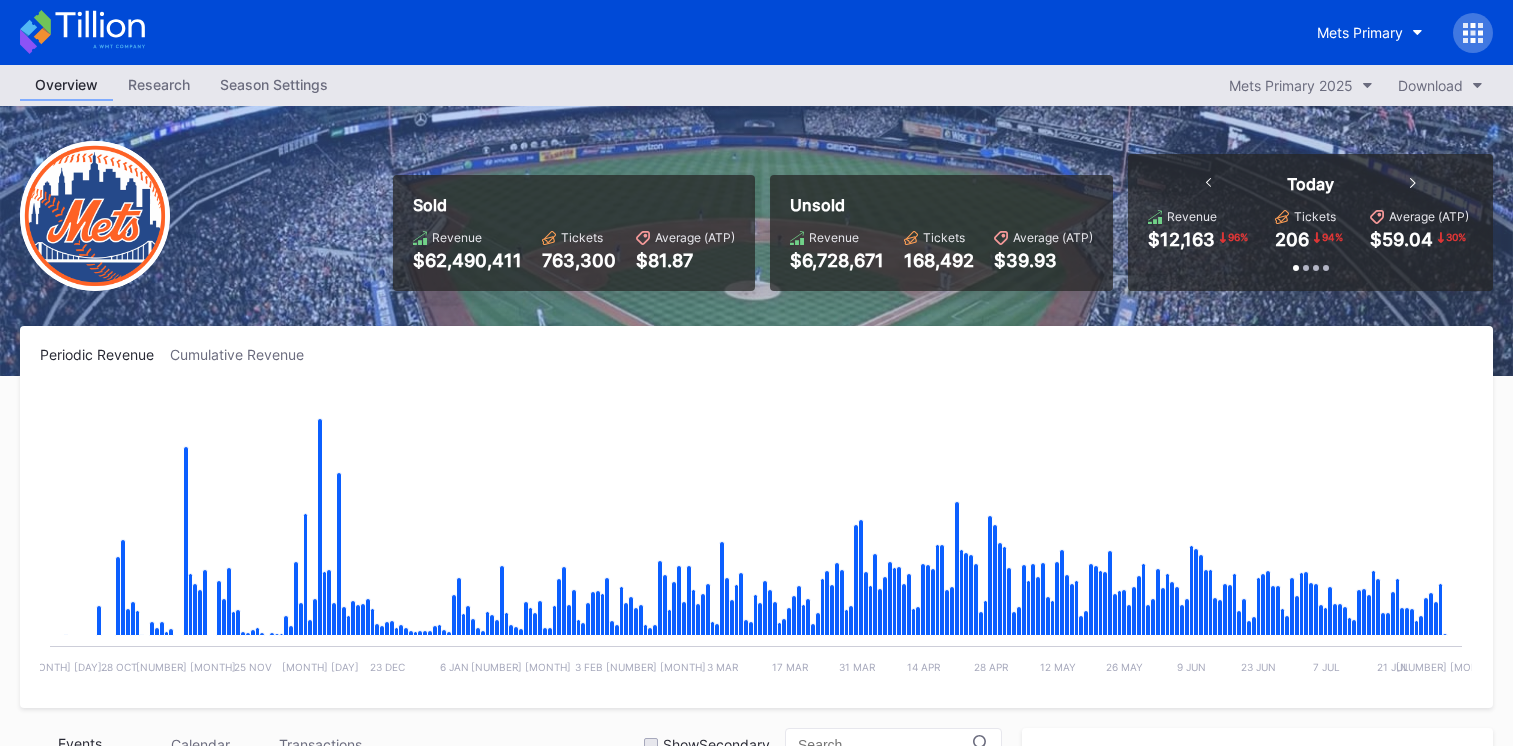 scroll, scrollTop: 0, scrollLeft: 0, axis: both 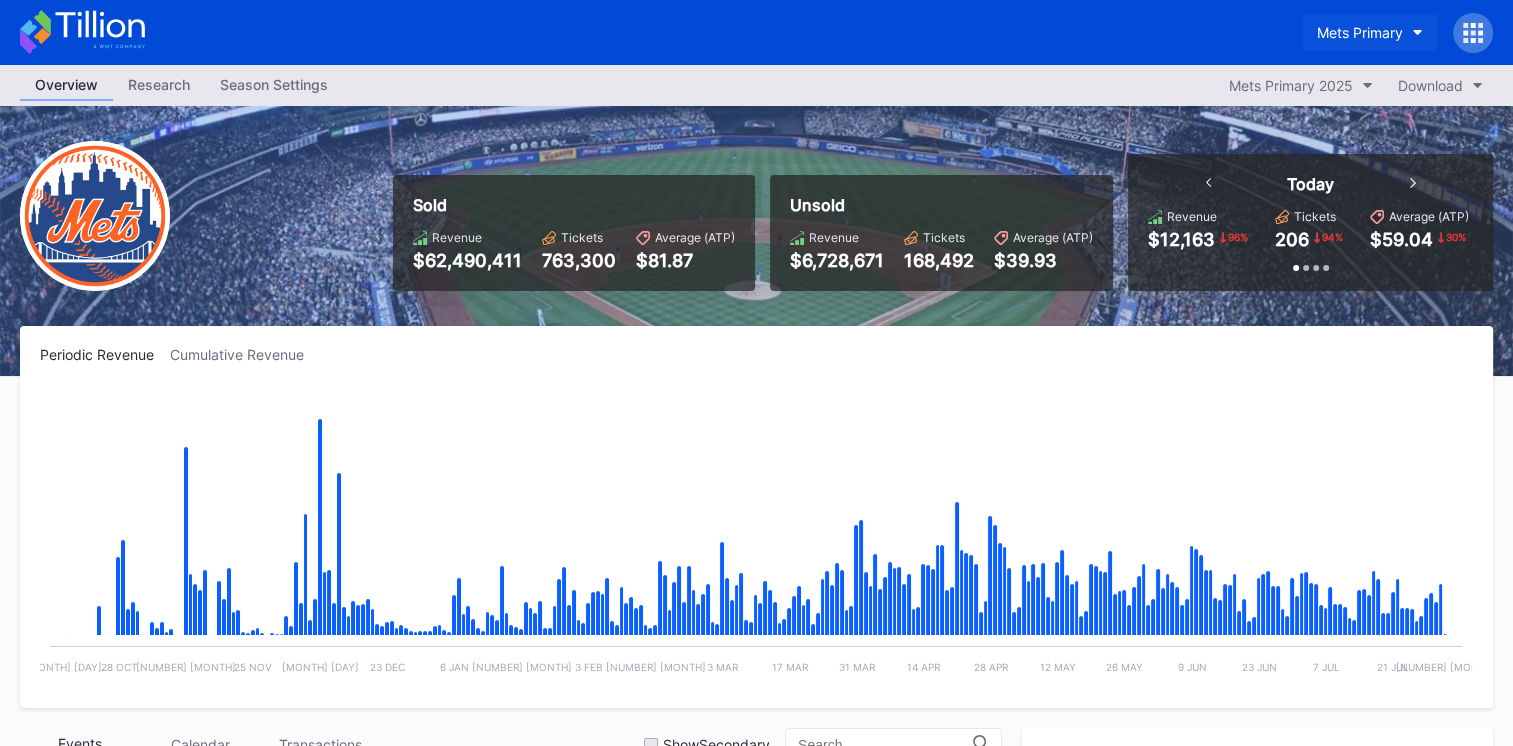 click on "Mets Primary" at bounding box center (1370, 32) 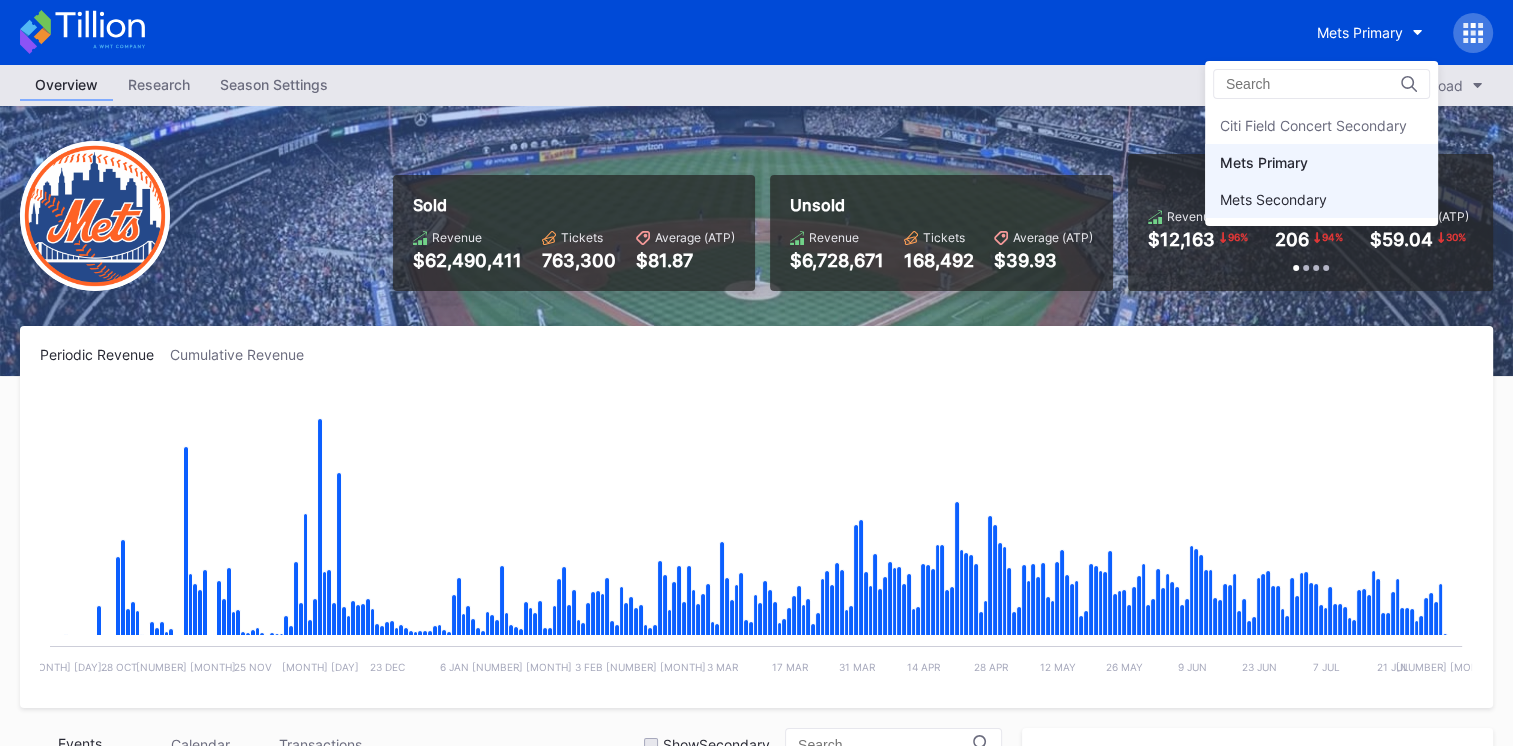 click on "Mets Secondary" at bounding box center [1321, 199] 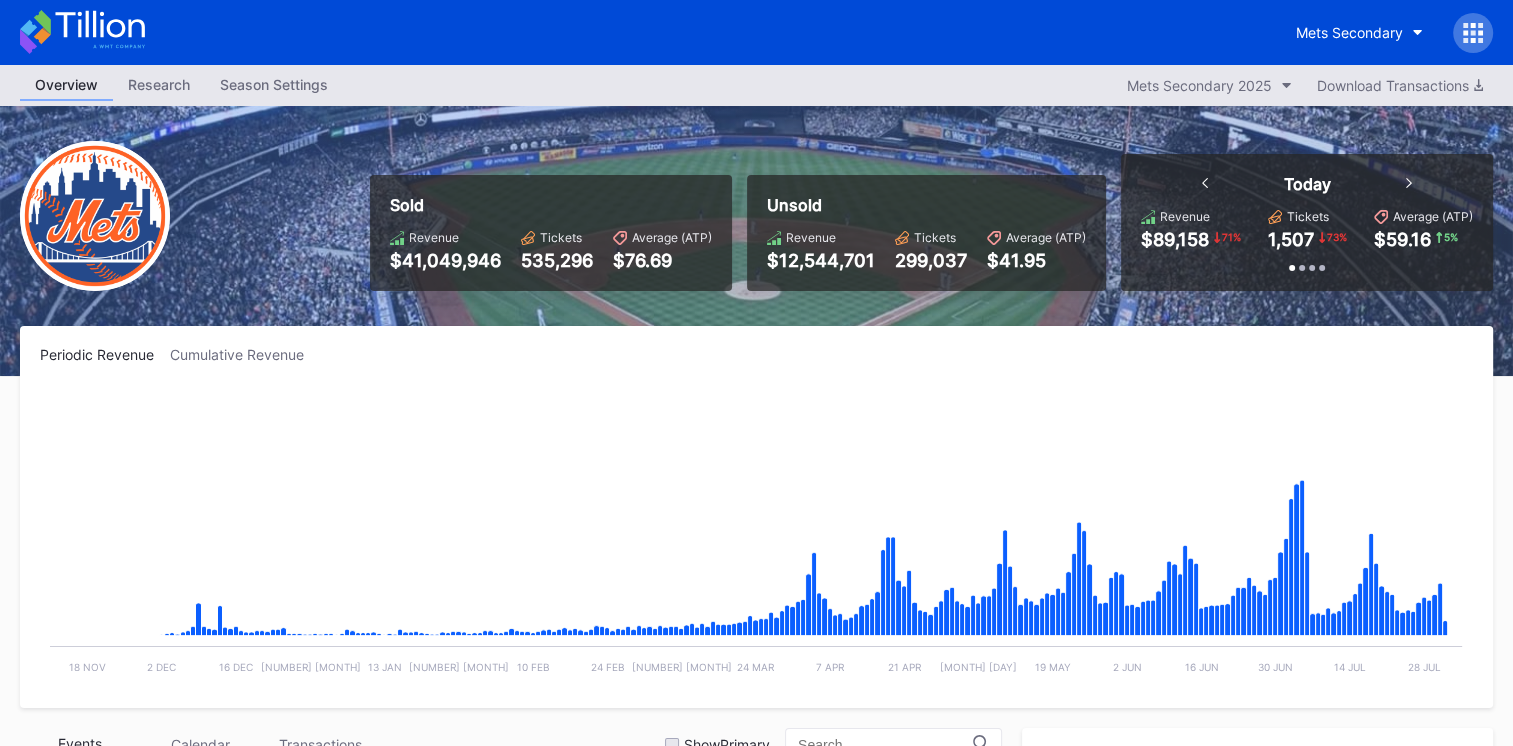 scroll, scrollTop: 3444, scrollLeft: 0, axis: vertical 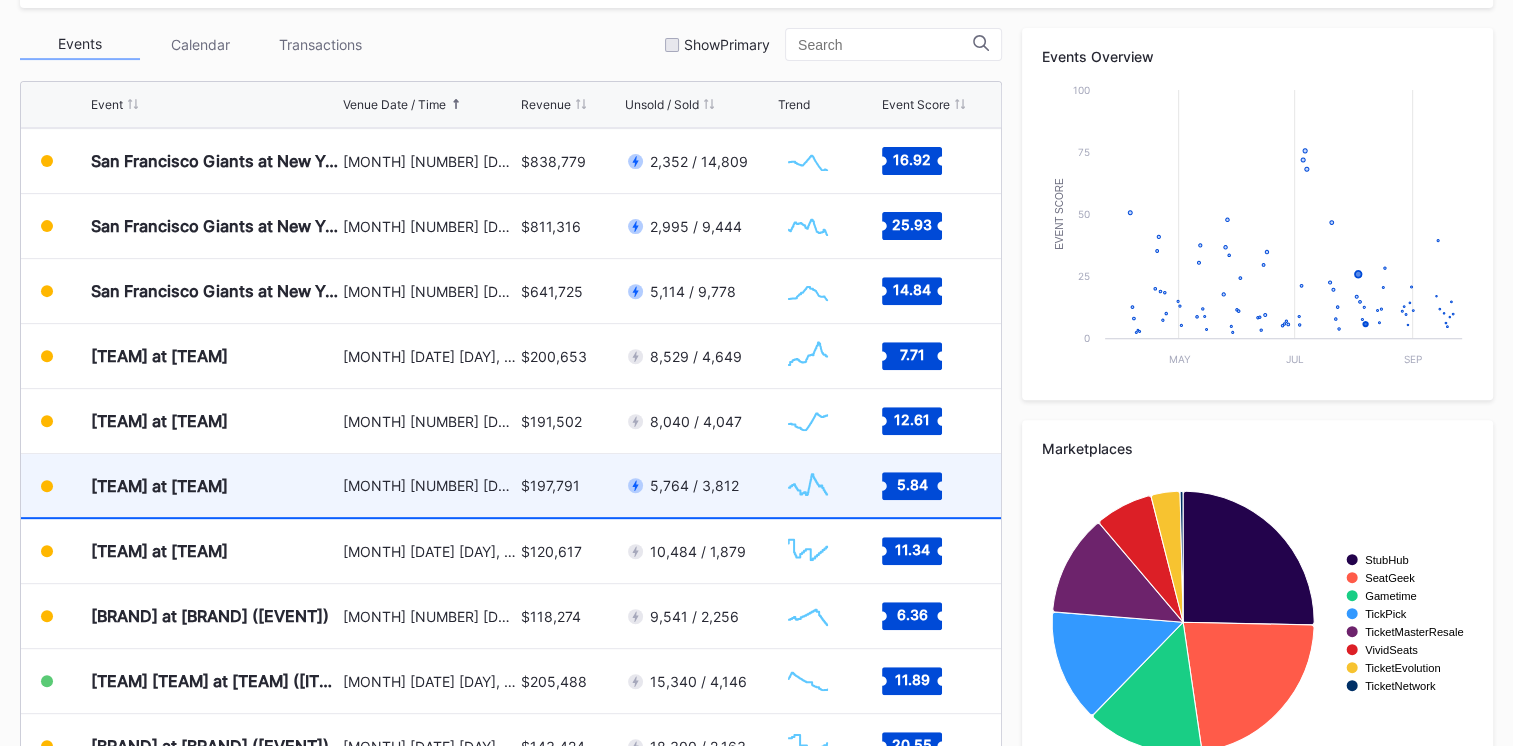 click on "[TEAM] at [TEAM]" at bounding box center [159, 486] 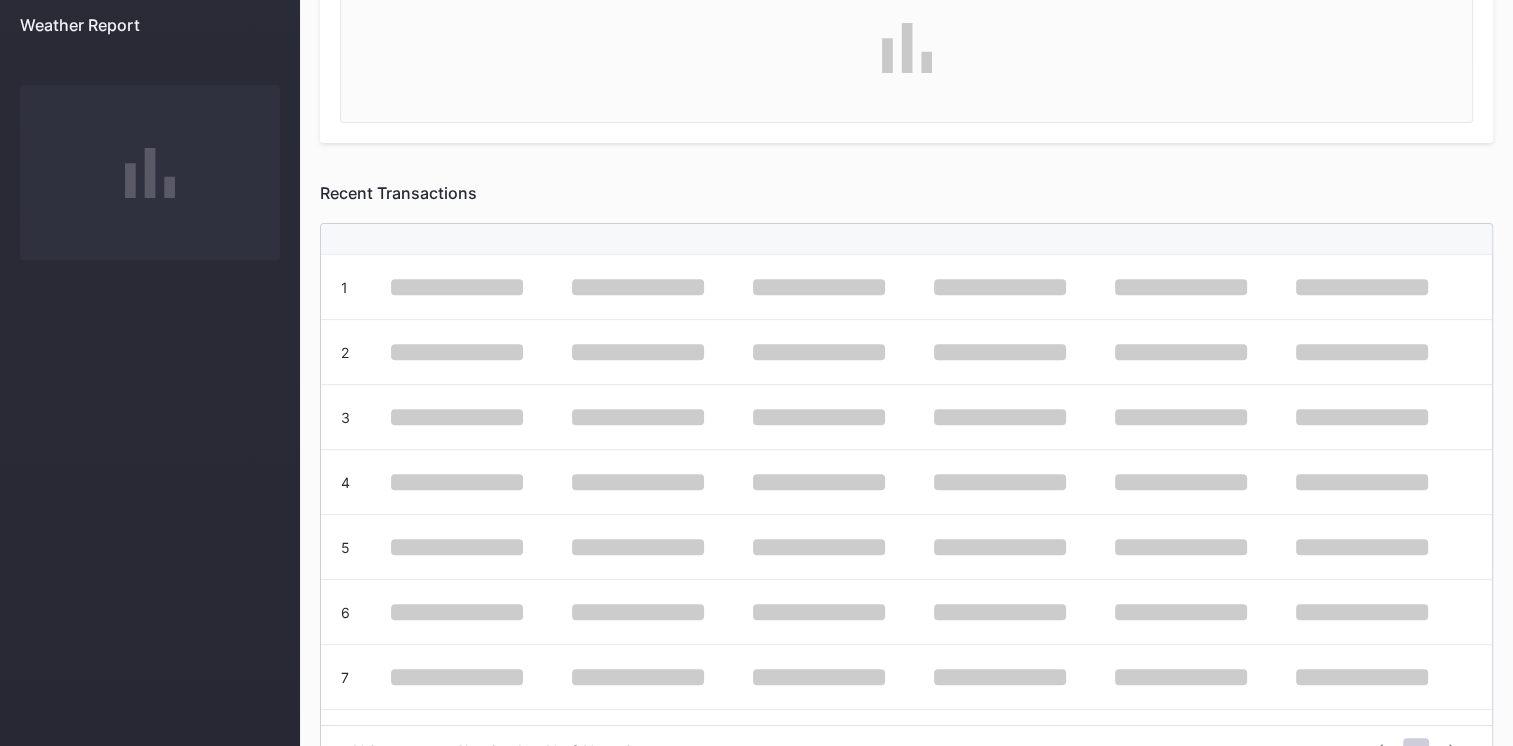 scroll, scrollTop: 0, scrollLeft: 0, axis: both 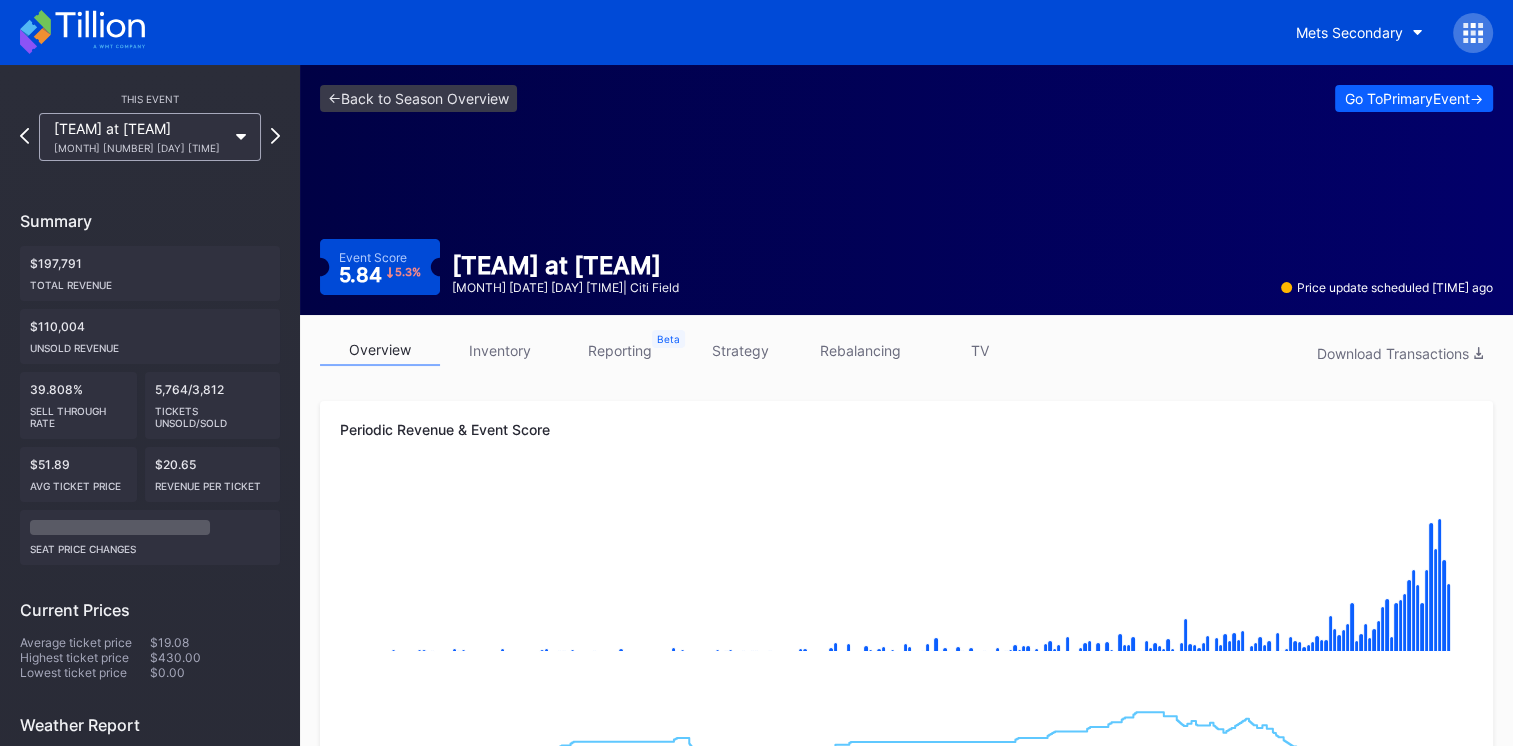 click on "inventory" at bounding box center (500, 350) 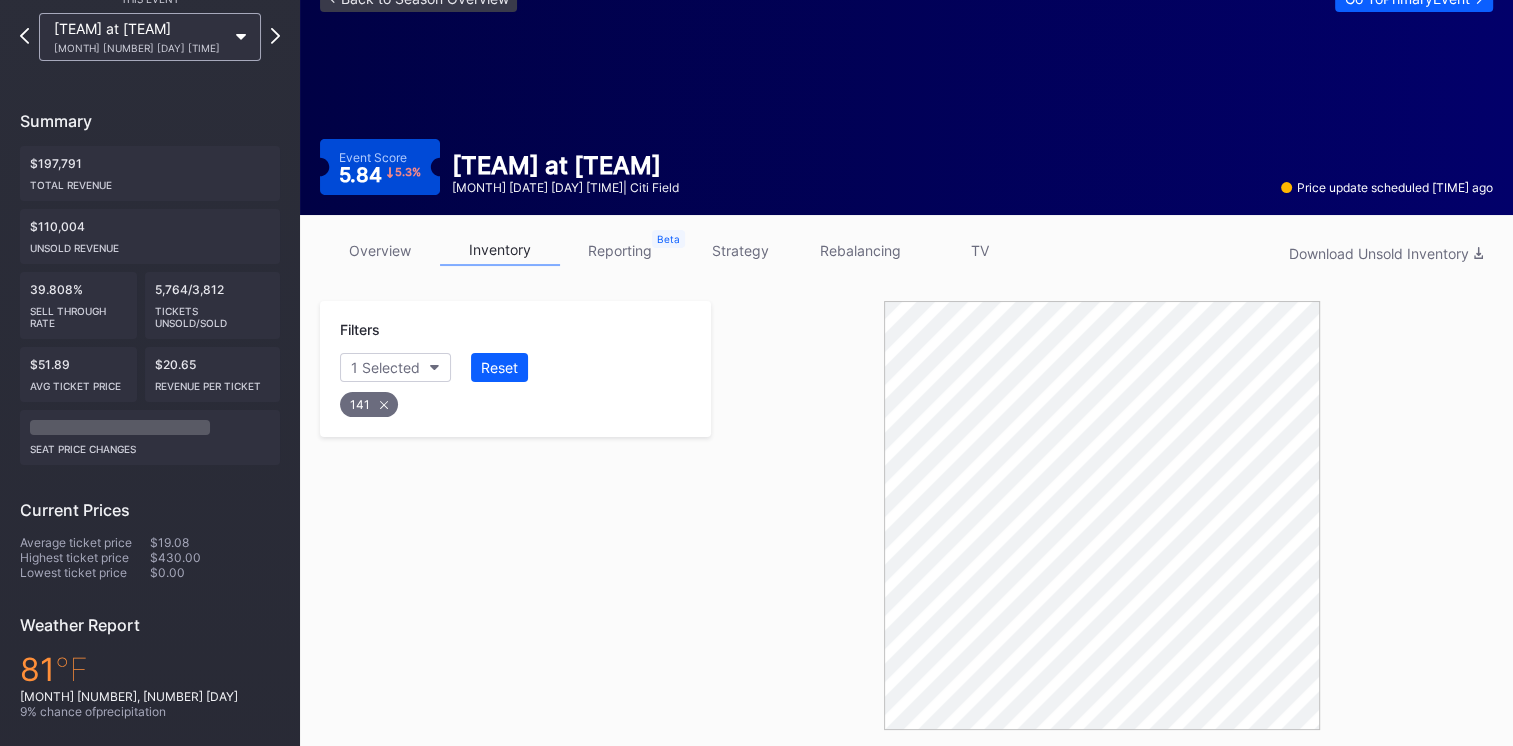 scroll, scrollTop: 711, scrollLeft: 0, axis: vertical 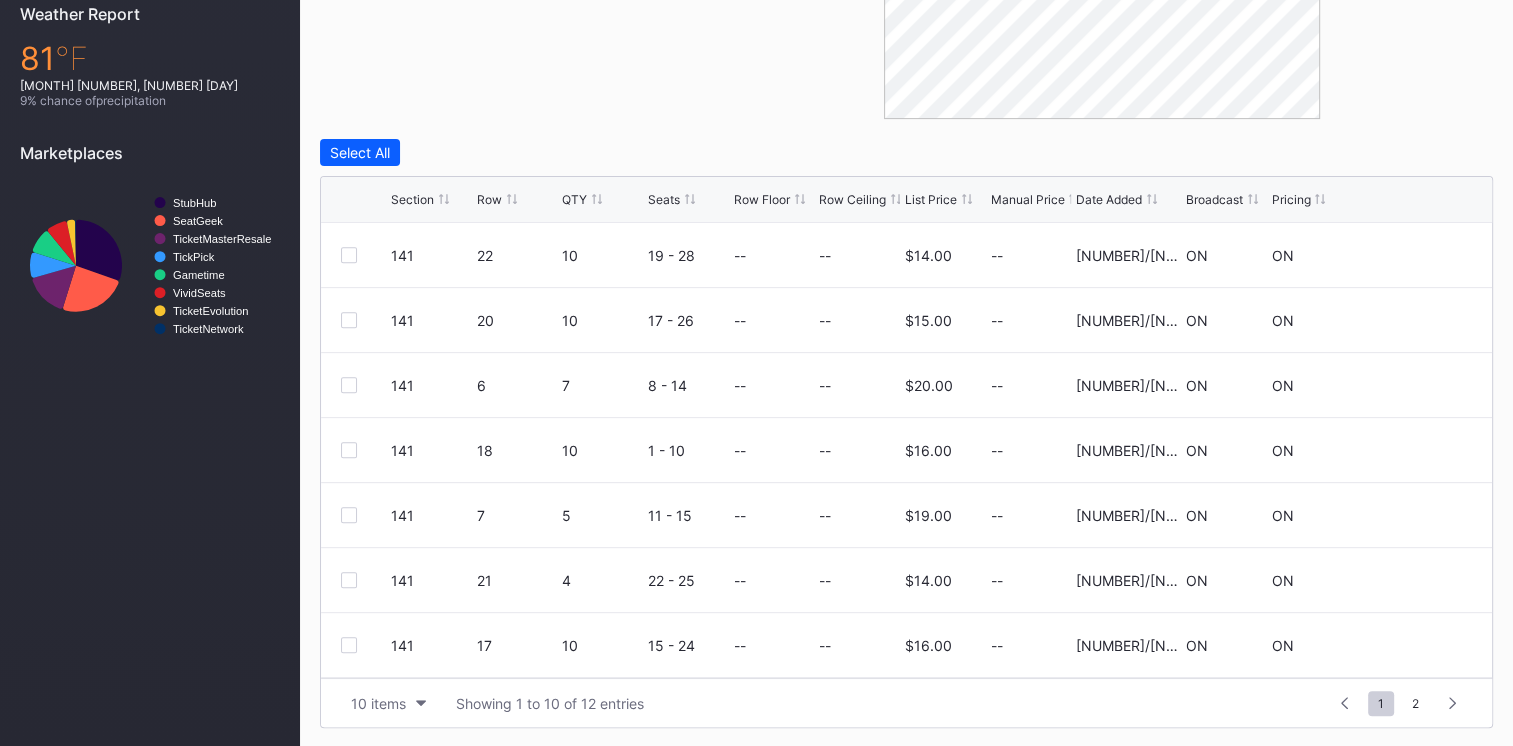 click on "Row" at bounding box center (489, 199) 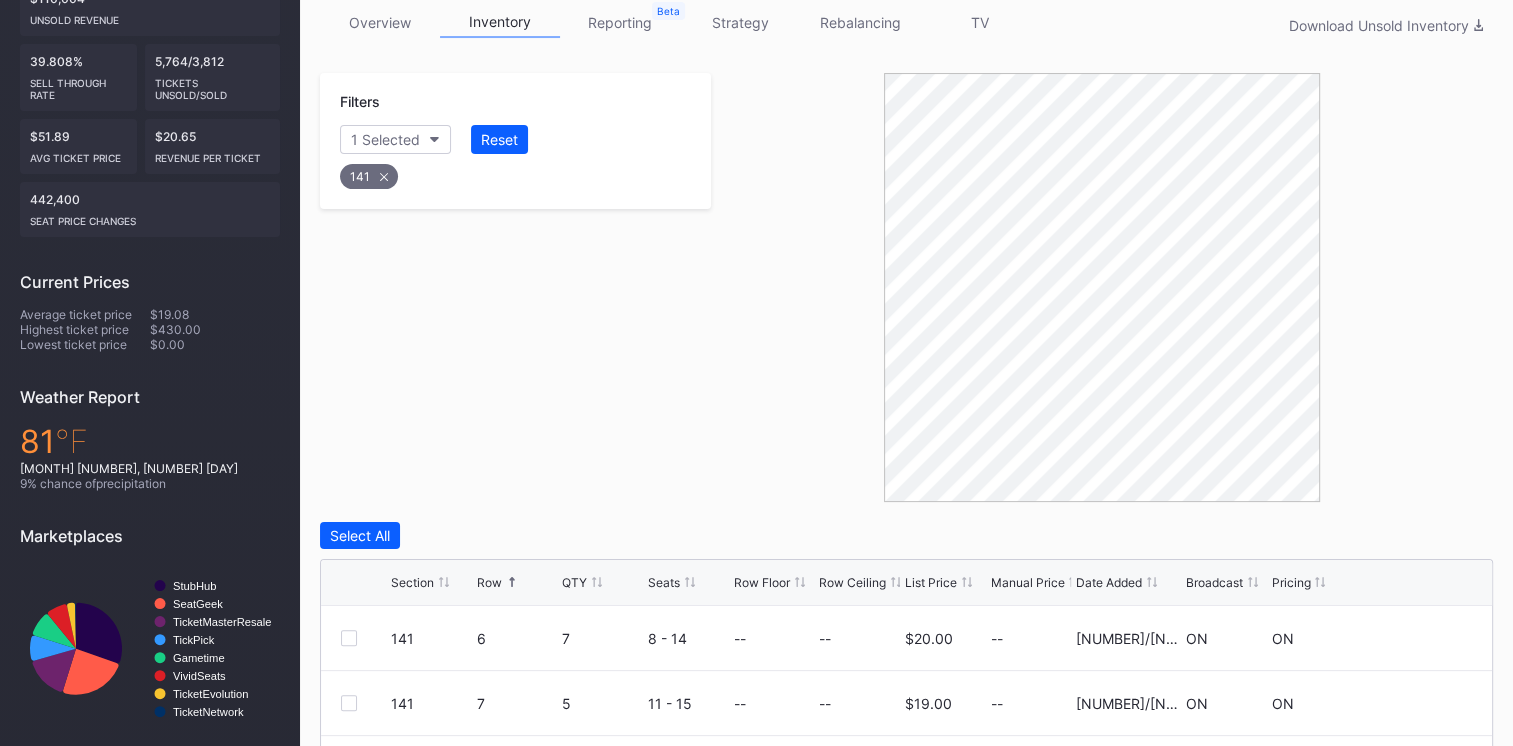 scroll, scrollTop: 0, scrollLeft: 0, axis: both 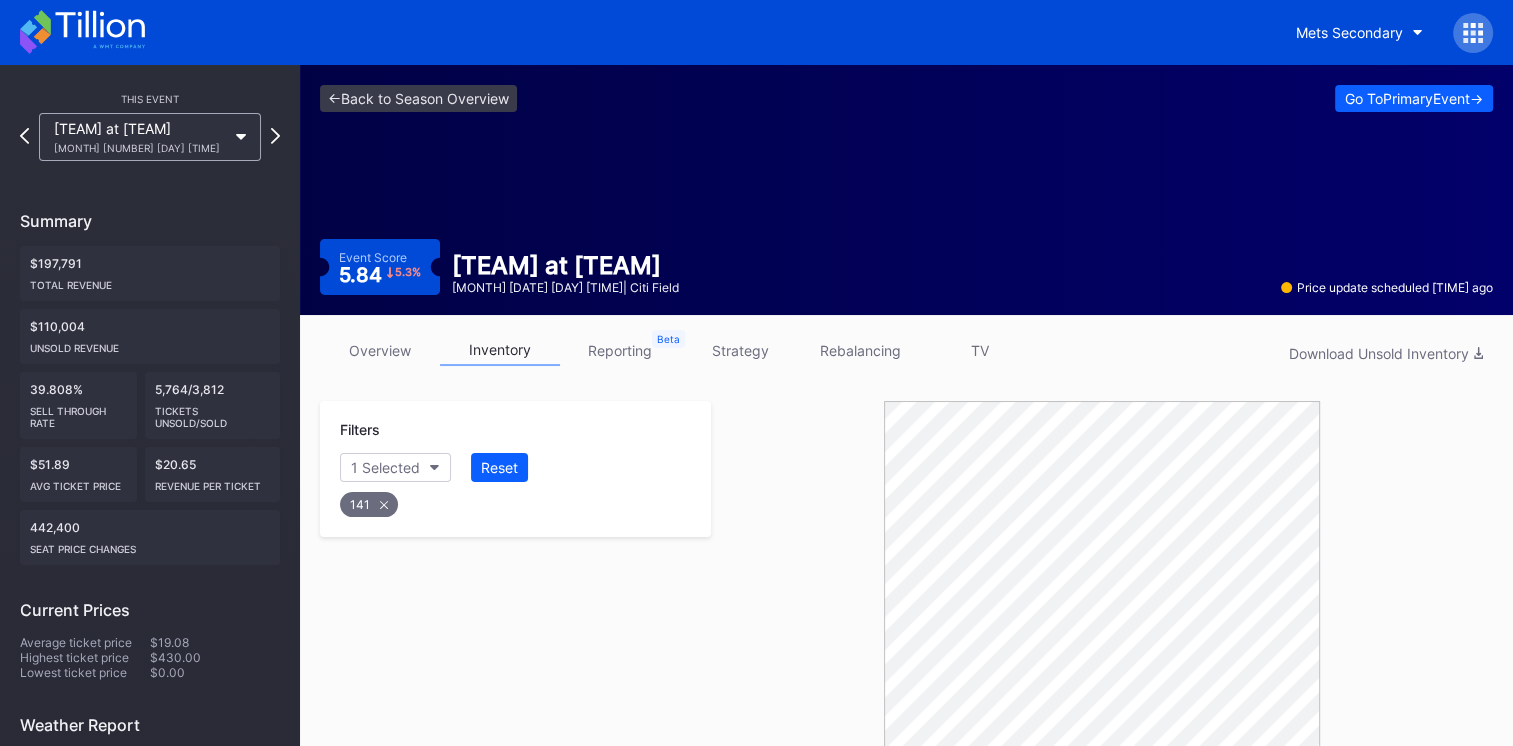 click 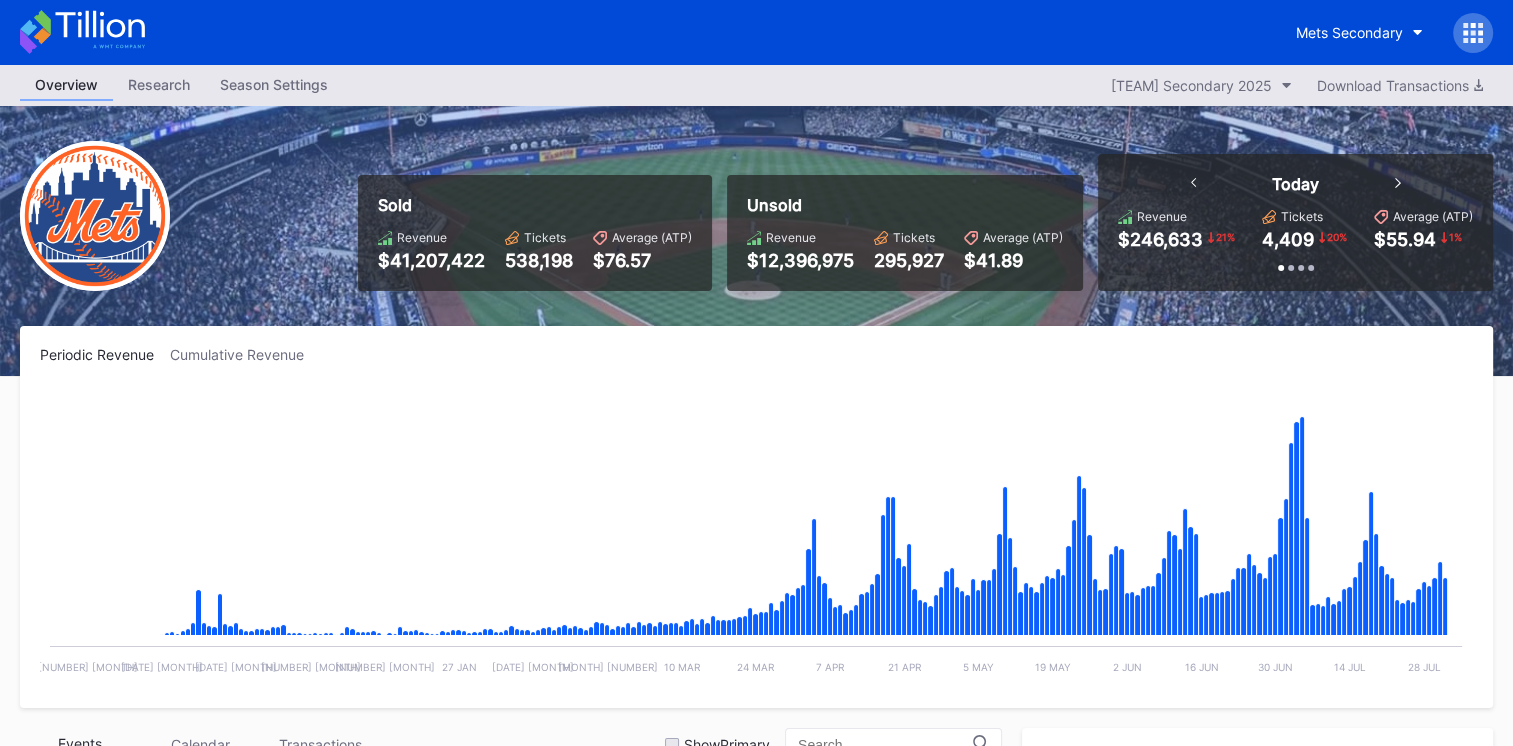 scroll, scrollTop: 3444, scrollLeft: 0, axis: vertical 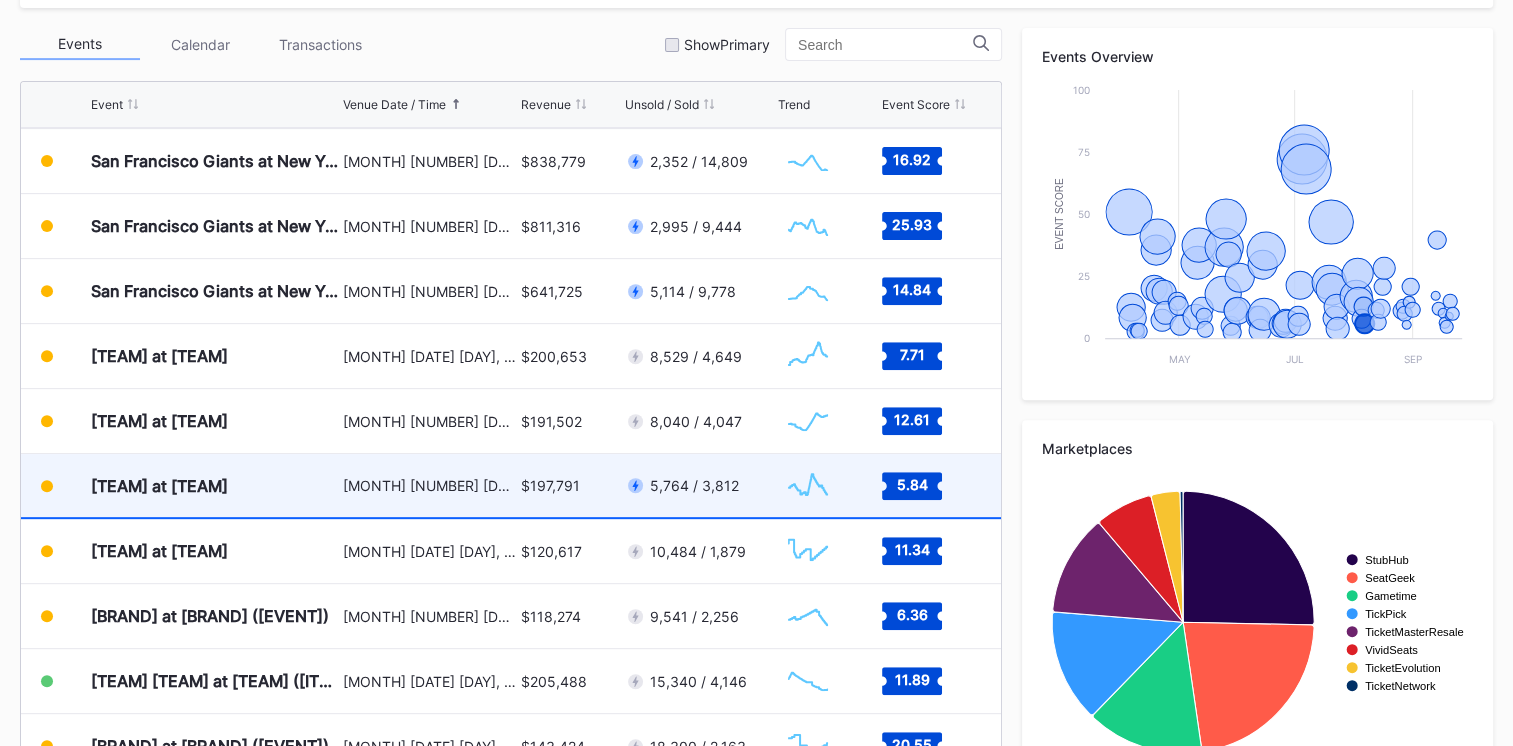 click on "[TEAM] at [TEAM]" at bounding box center (214, 485) 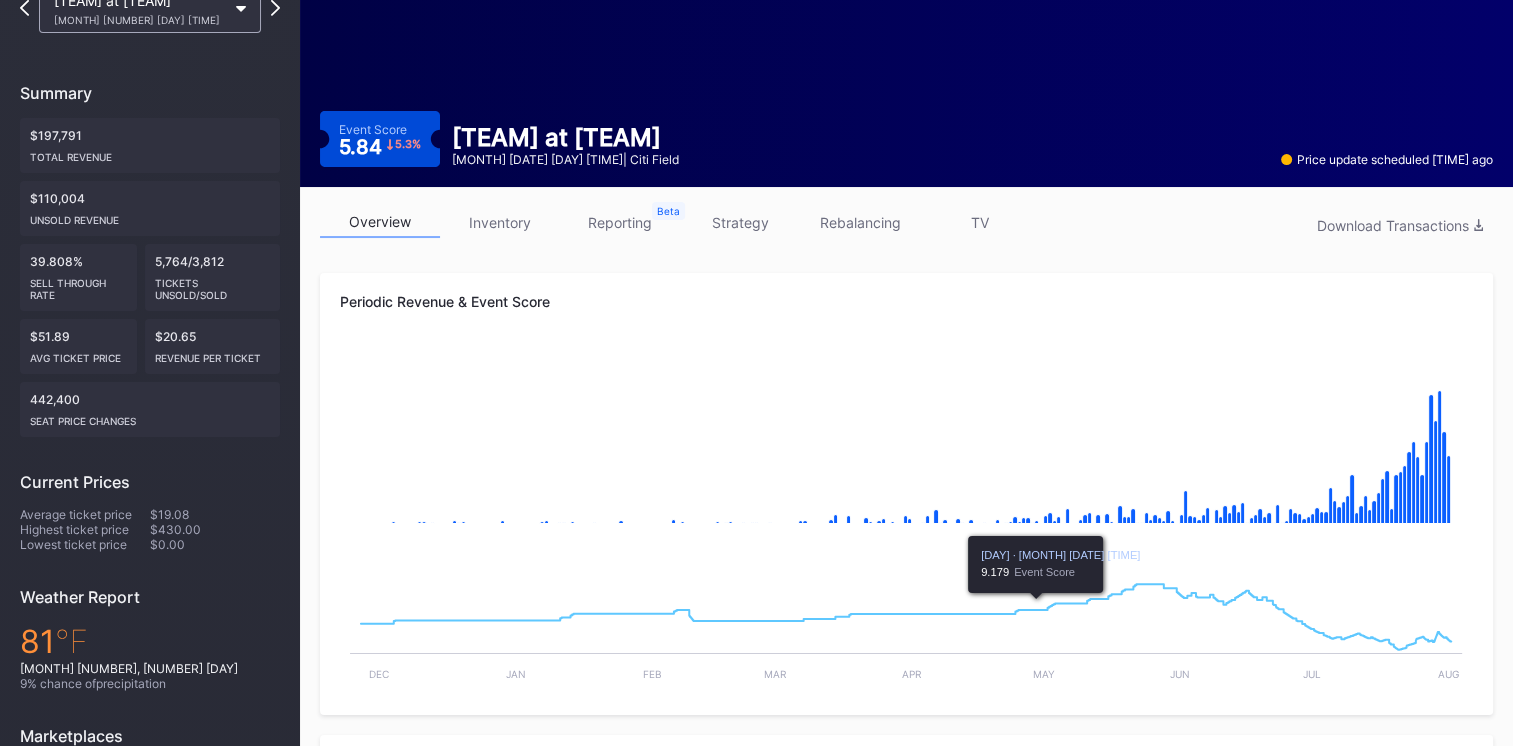 scroll, scrollTop: 0, scrollLeft: 0, axis: both 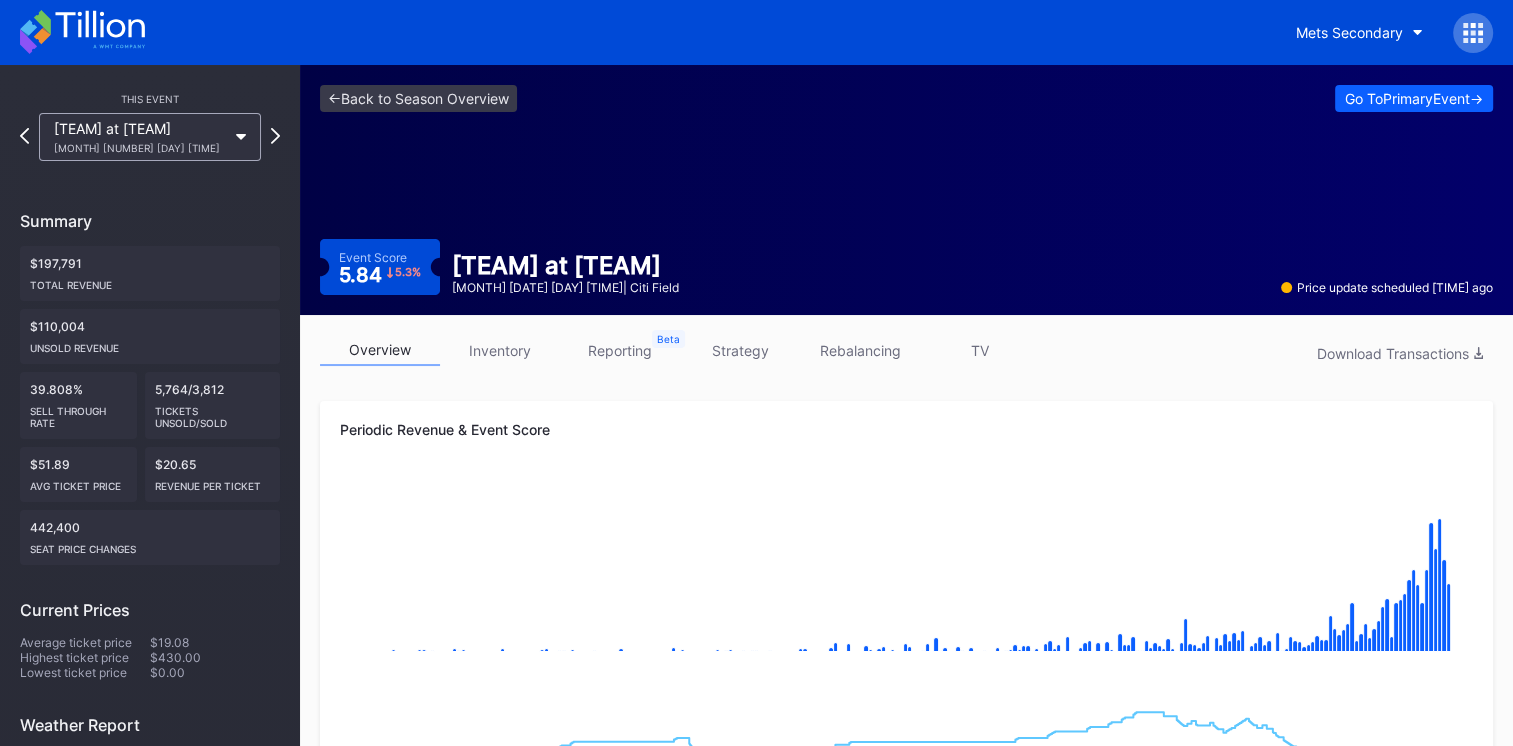 click on "overview inventory reporting strategy rebalancing TV Download Transactions" at bounding box center (906, 355) 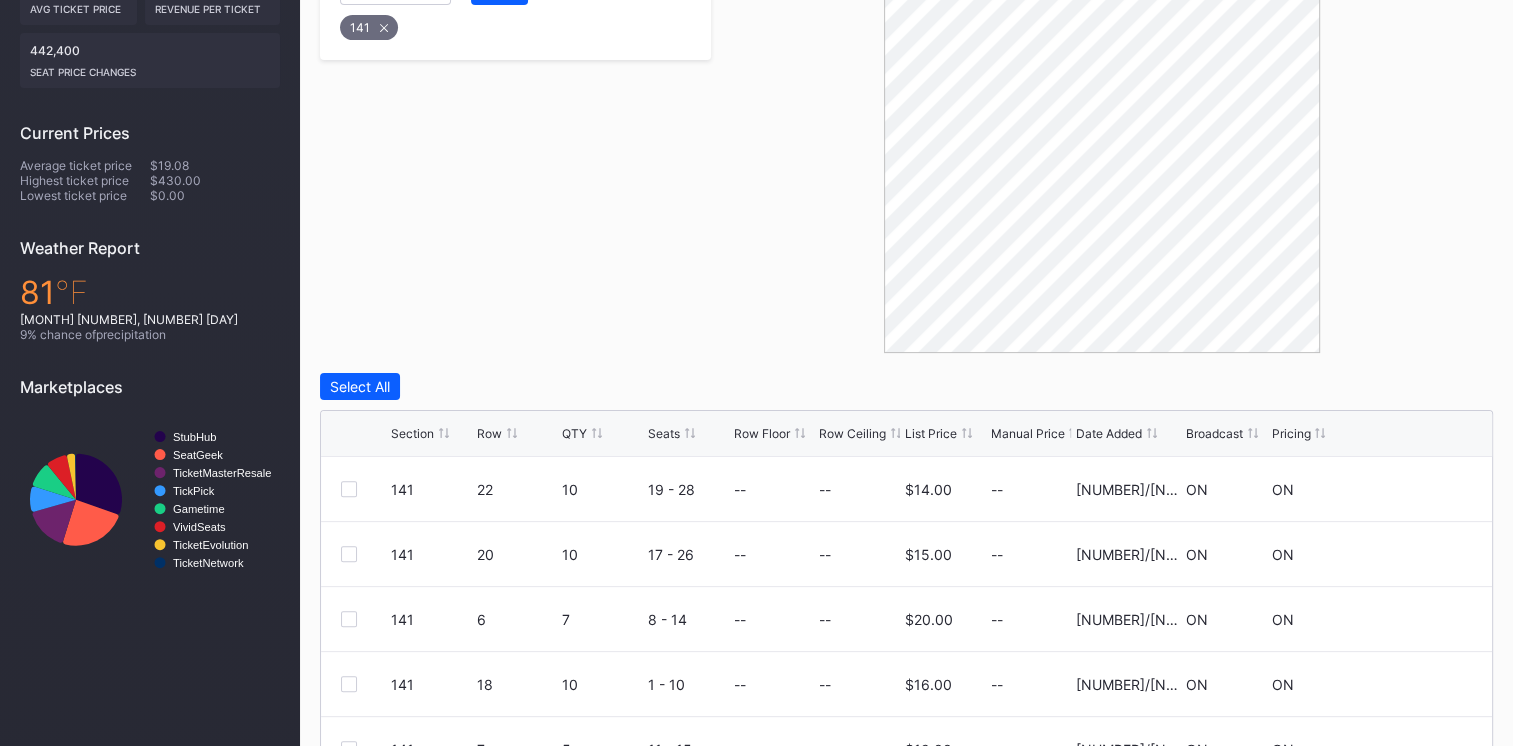 scroll, scrollTop: 600, scrollLeft: 0, axis: vertical 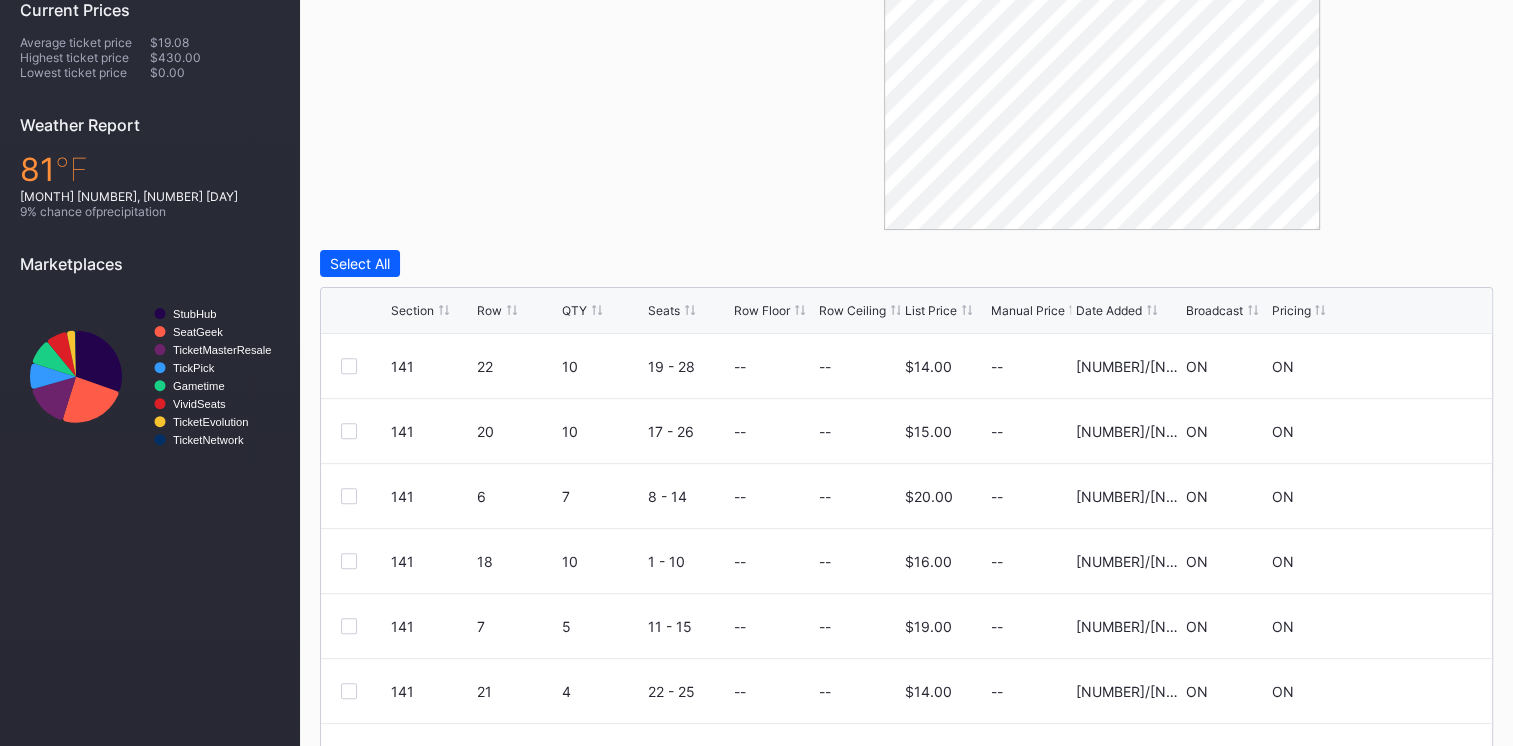click on "Row" at bounding box center (489, 310) 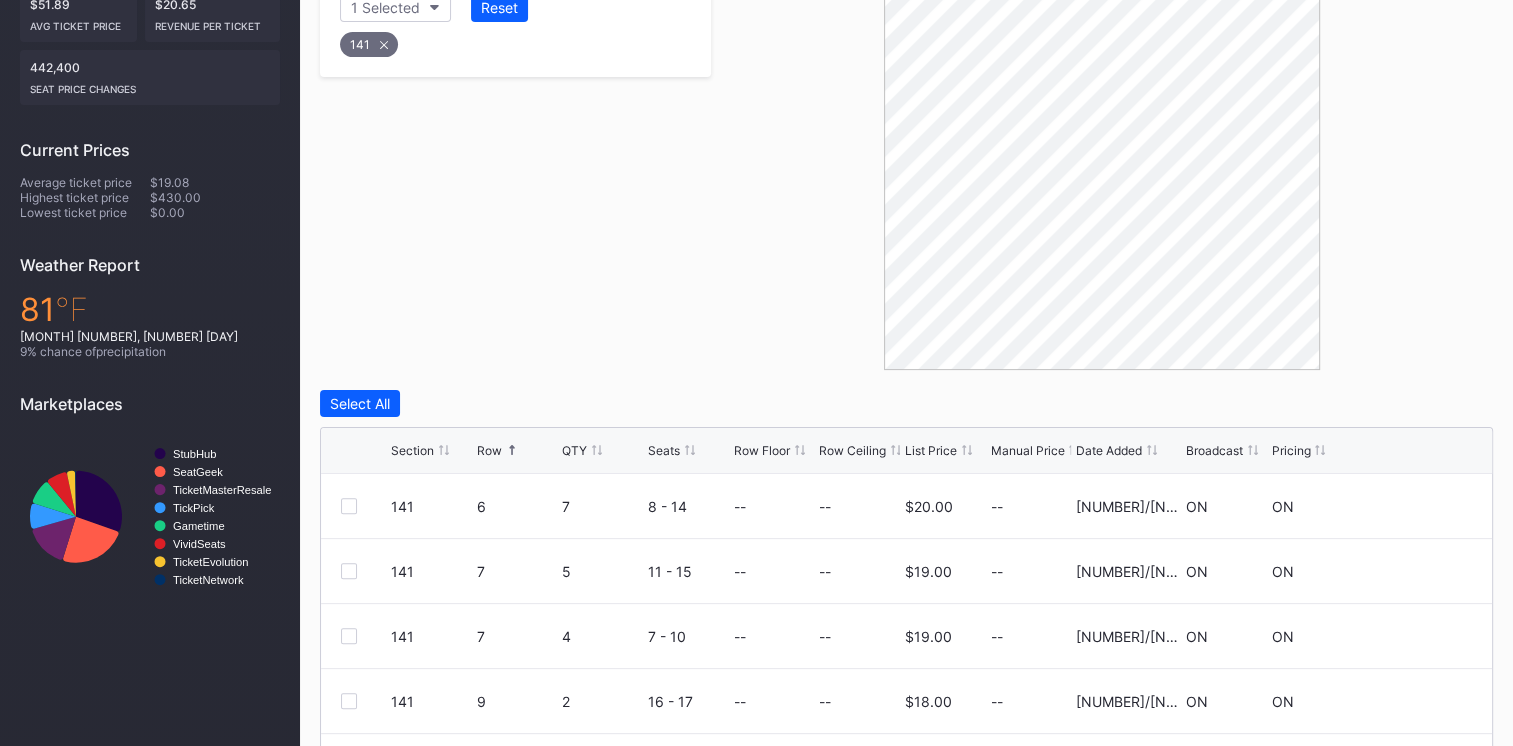 scroll, scrollTop: 0, scrollLeft: 0, axis: both 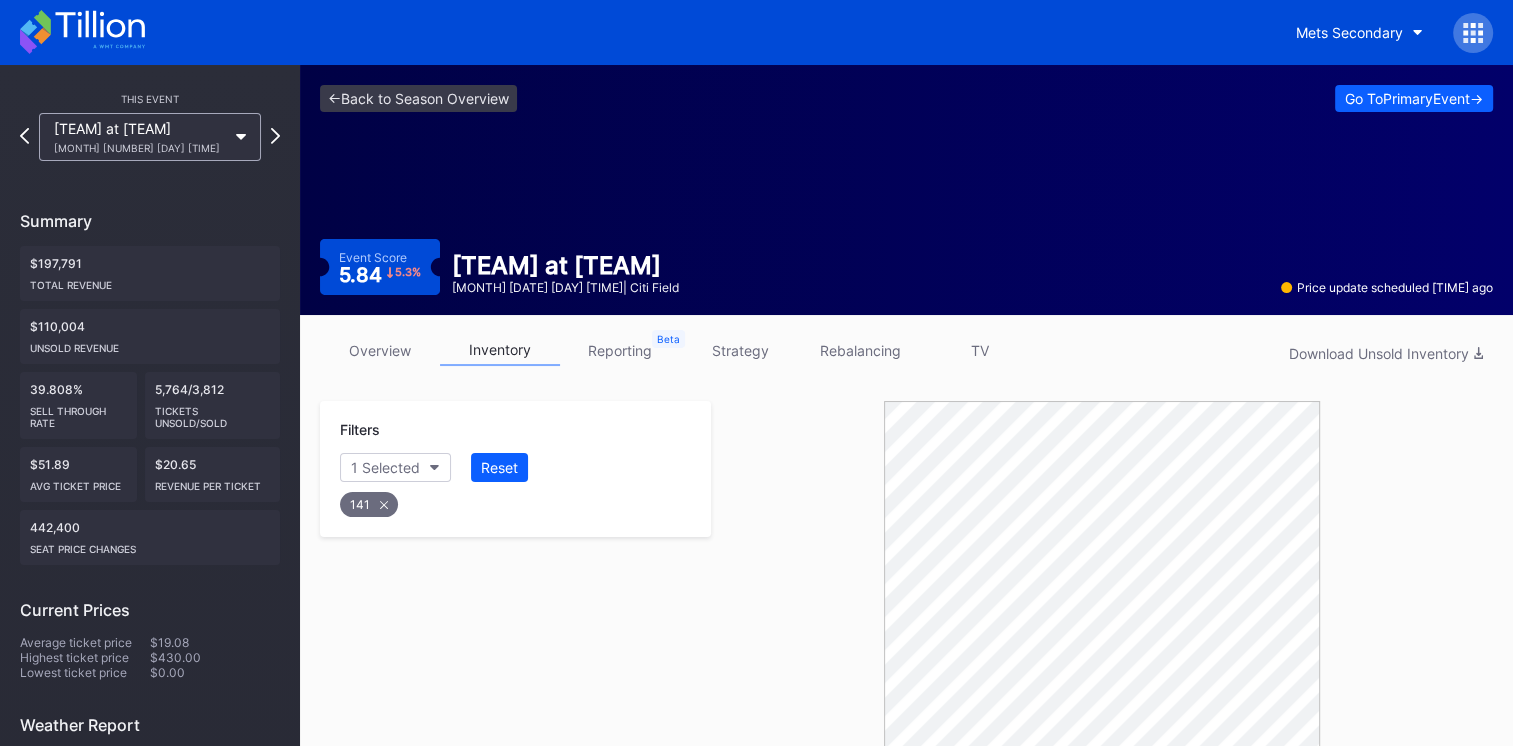 click 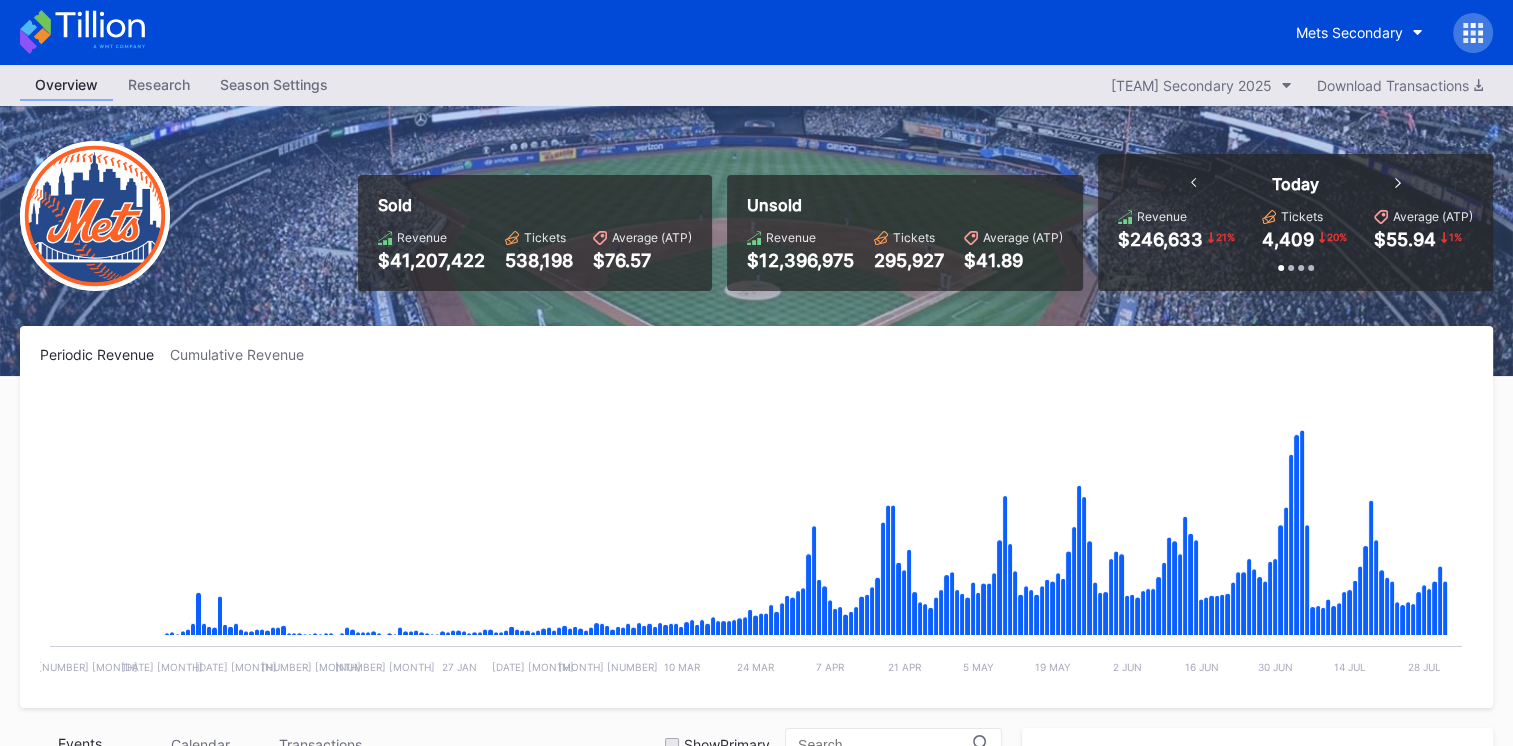 scroll, scrollTop: 3444, scrollLeft: 0, axis: vertical 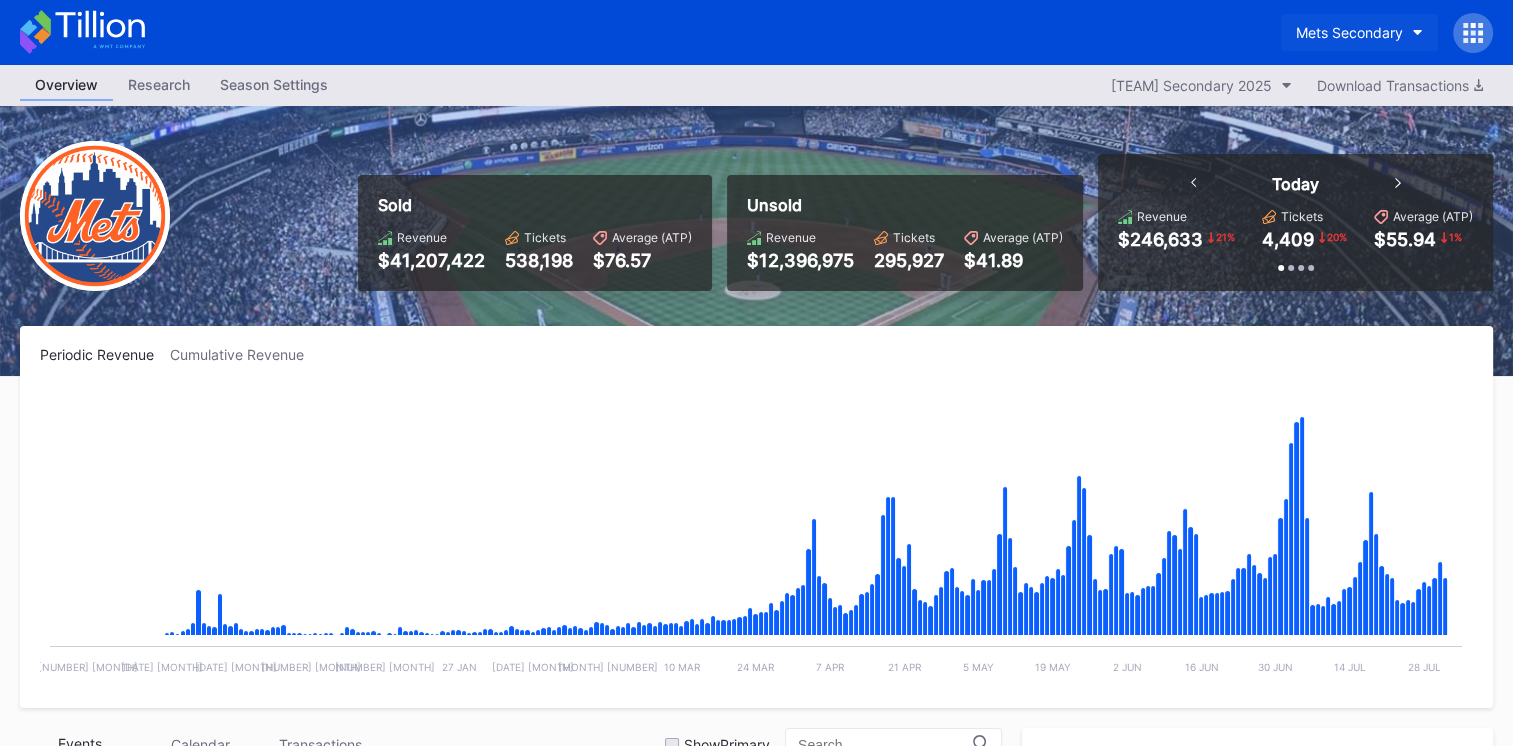click on "Mets Secondary" at bounding box center (1359, 32) 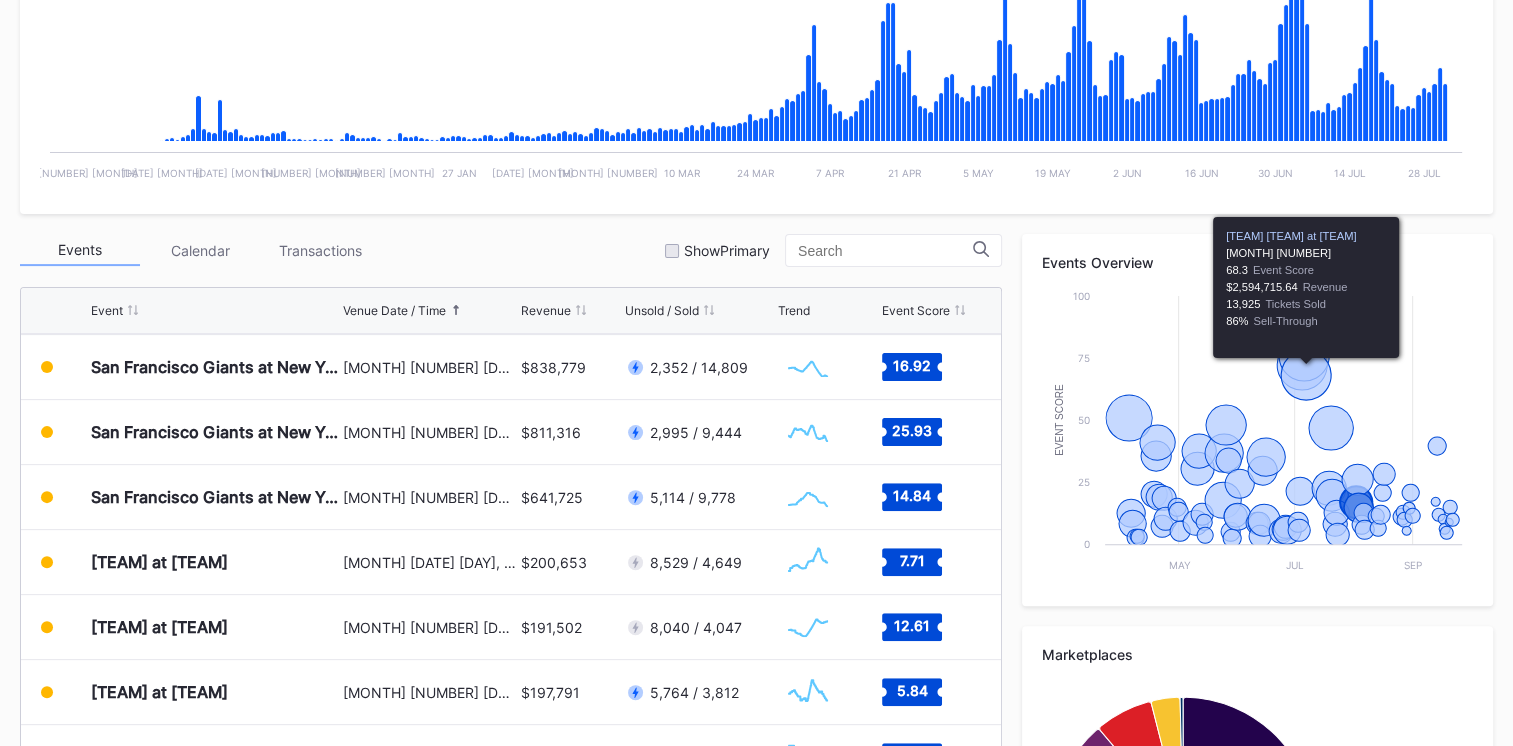 scroll, scrollTop: 600, scrollLeft: 0, axis: vertical 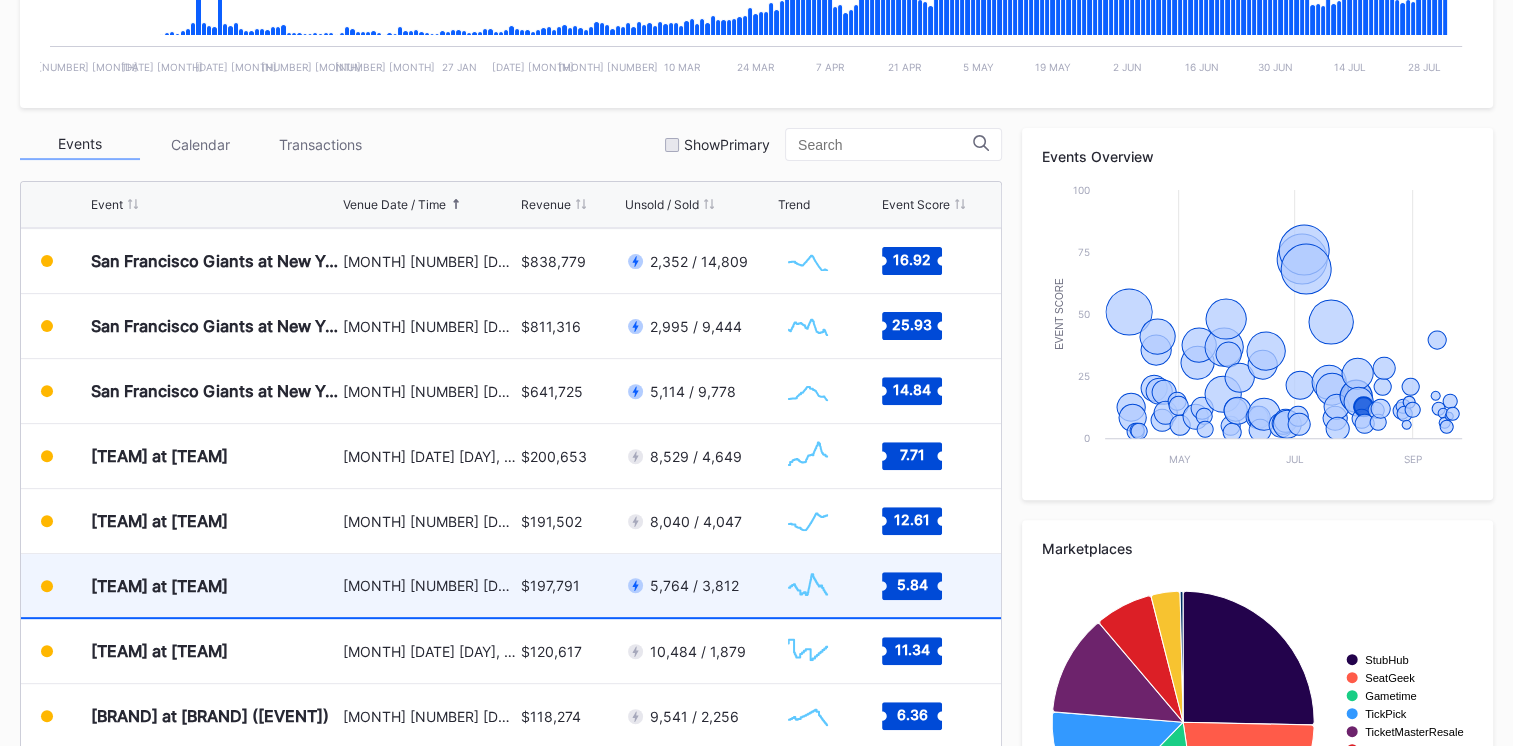 click on "[TEAM] at [TEAM]" at bounding box center [159, 586] 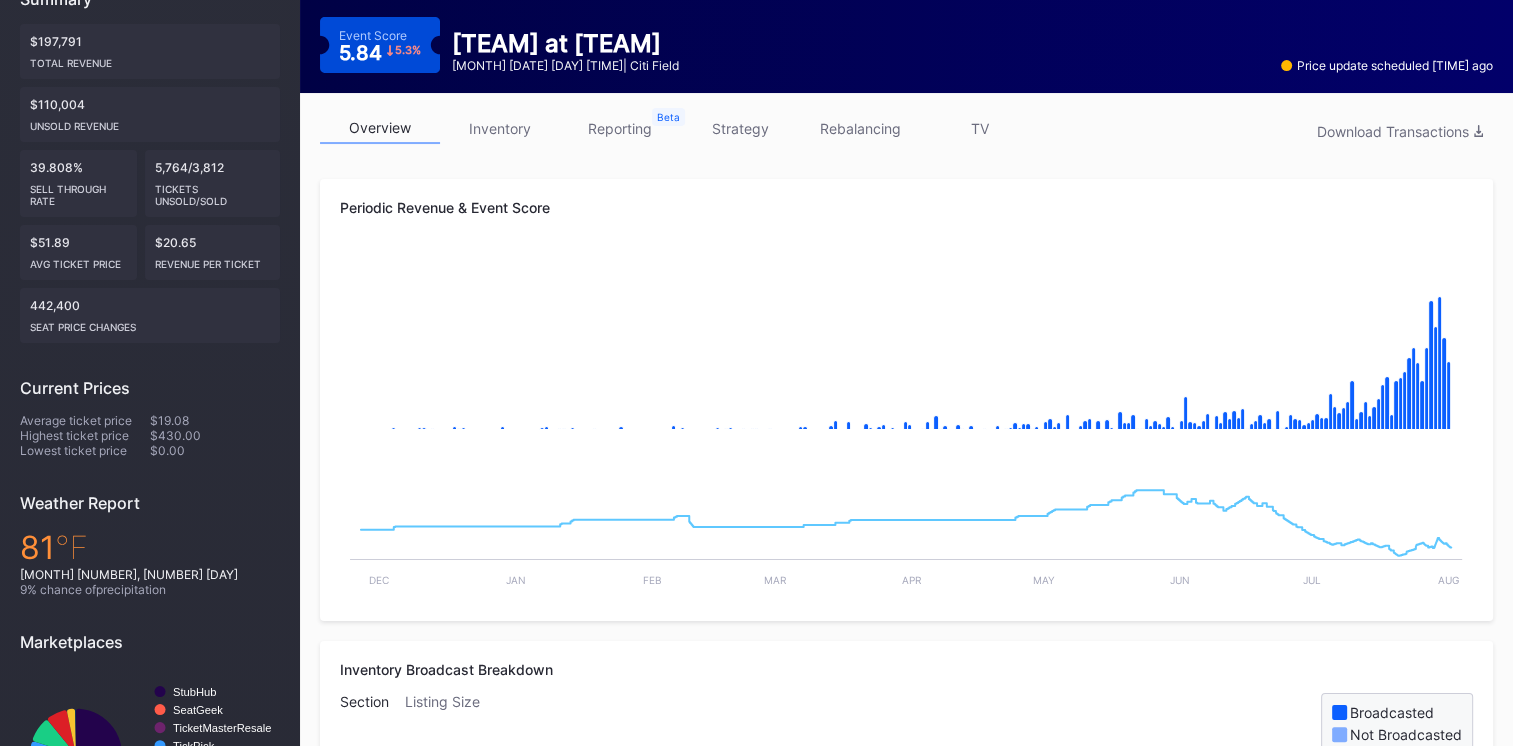 scroll, scrollTop: 0, scrollLeft: 0, axis: both 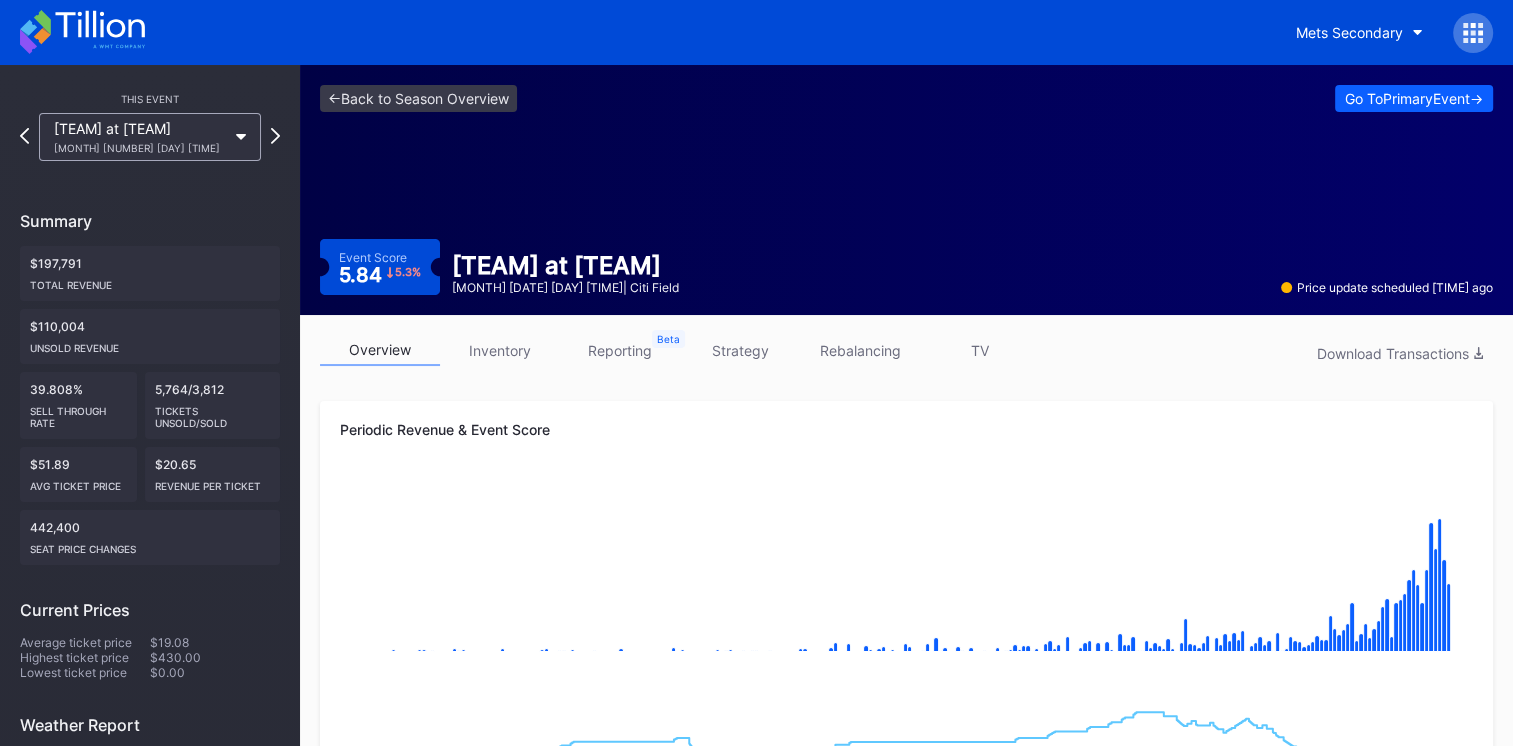 click on "inventory" at bounding box center [500, 350] 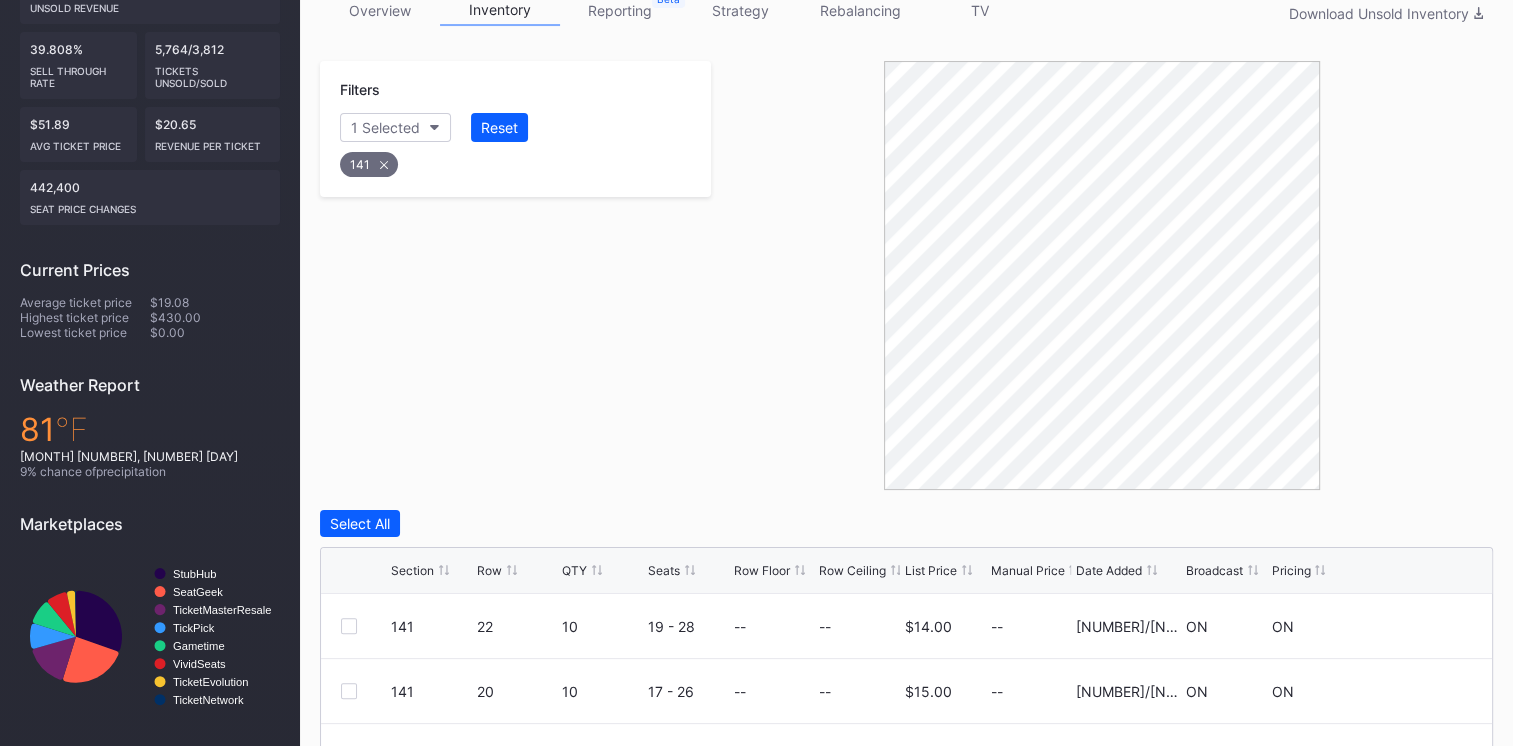 scroll, scrollTop: 600, scrollLeft: 0, axis: vertical 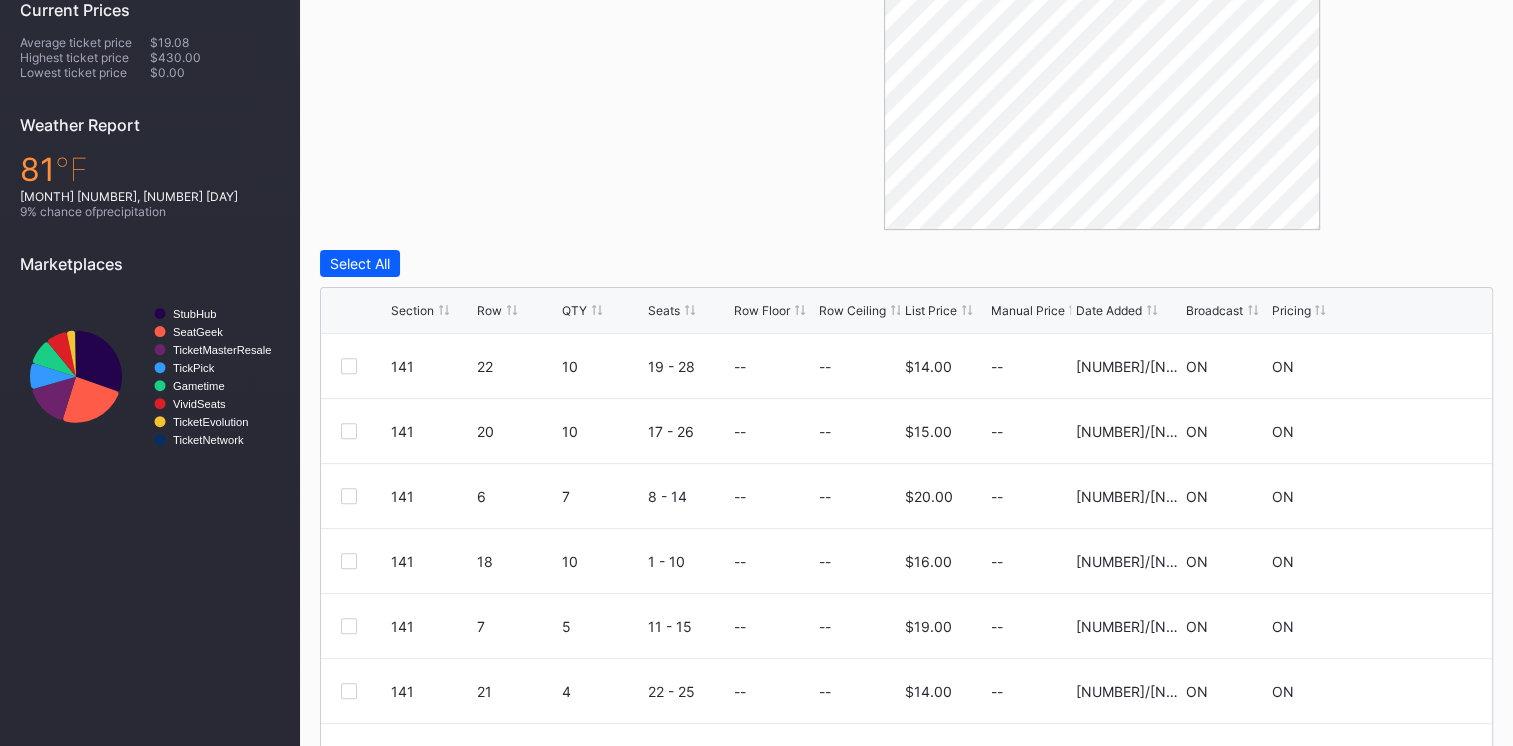 click on "Section Row QTY Seats Row Floor Row Ceiling List Price Manual Price Date Added Broadcast Pricing" at bounding box center (906, 311) 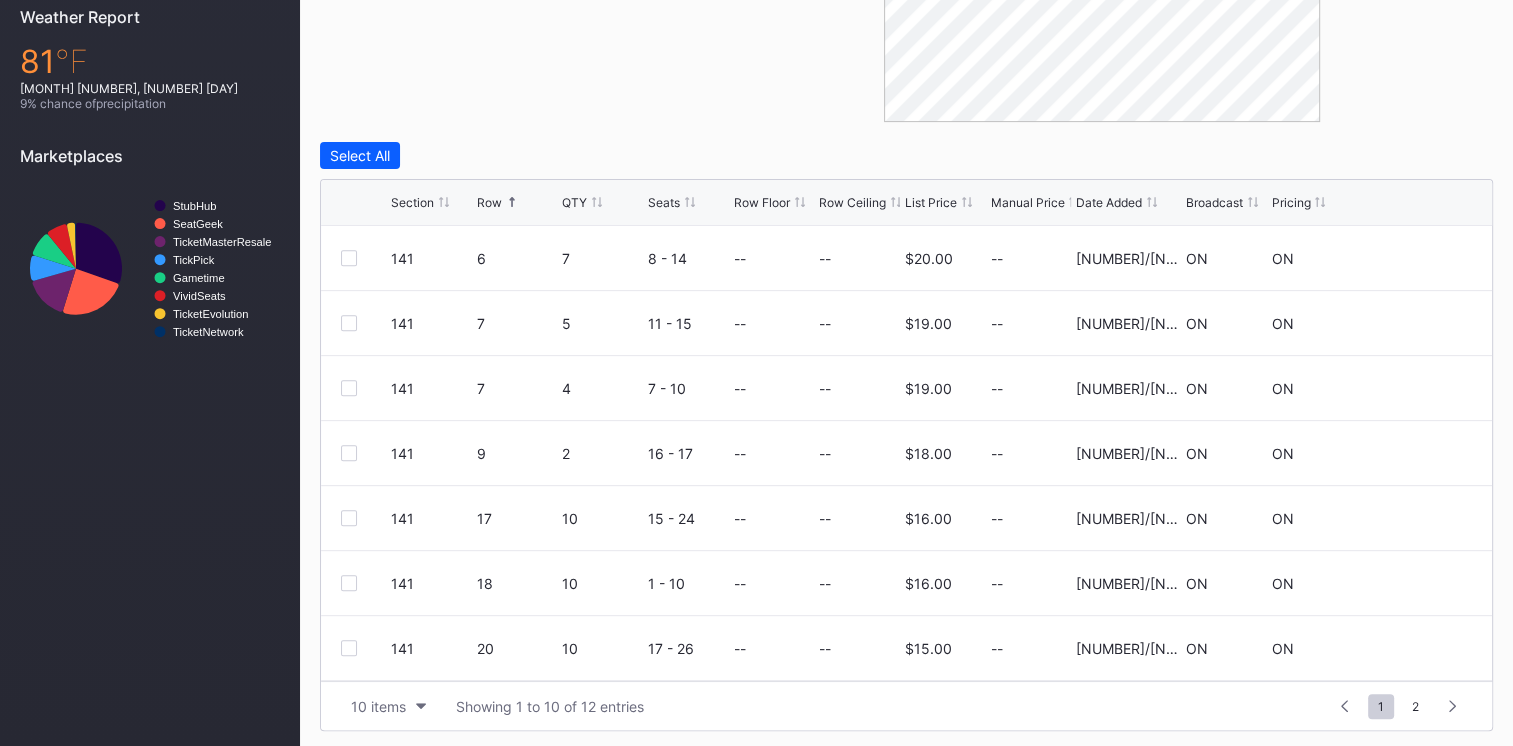 scroll, scrollTop: 711, scrollLeft: 0, axis: vertical 